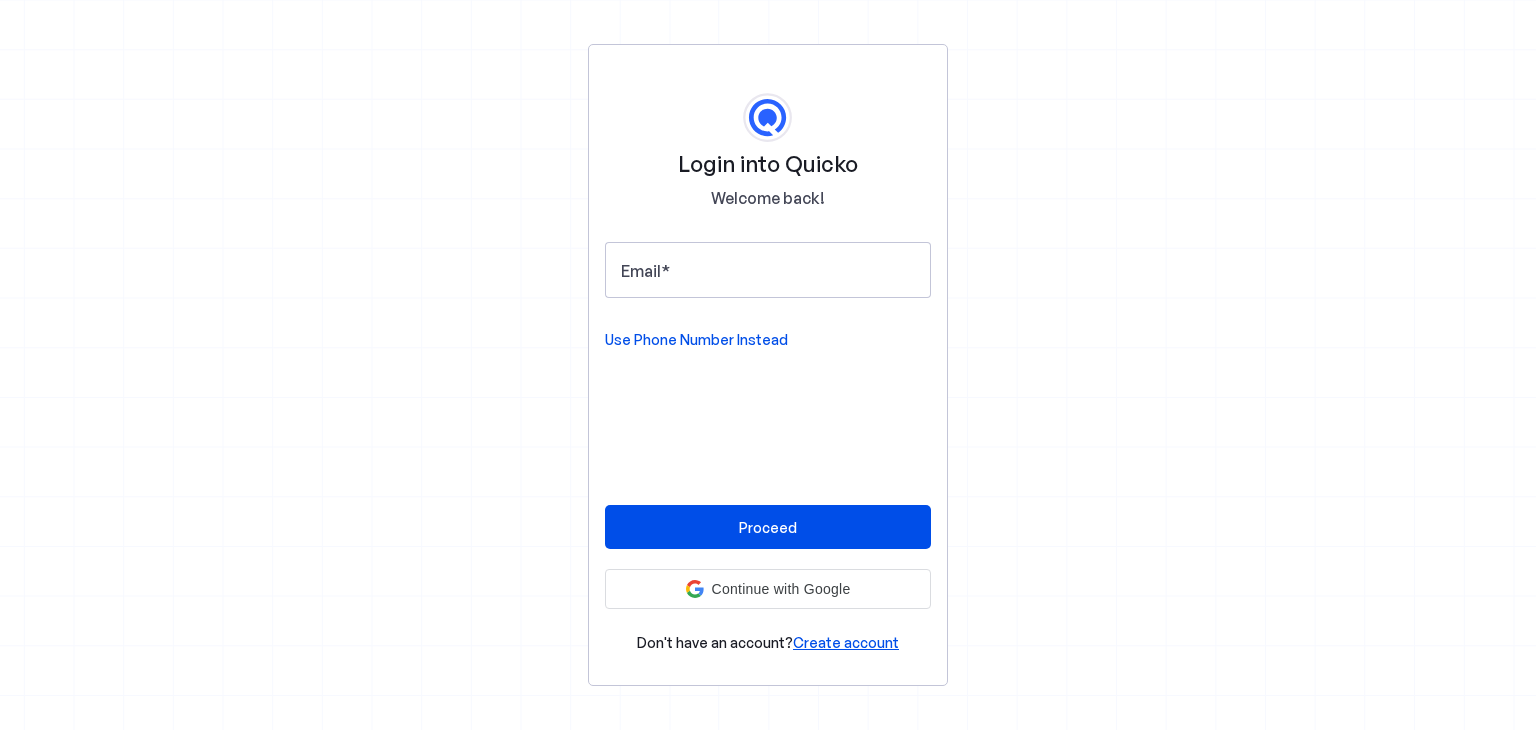 scroll, scrollTop: 0, scrollLeft: 0, axis: both 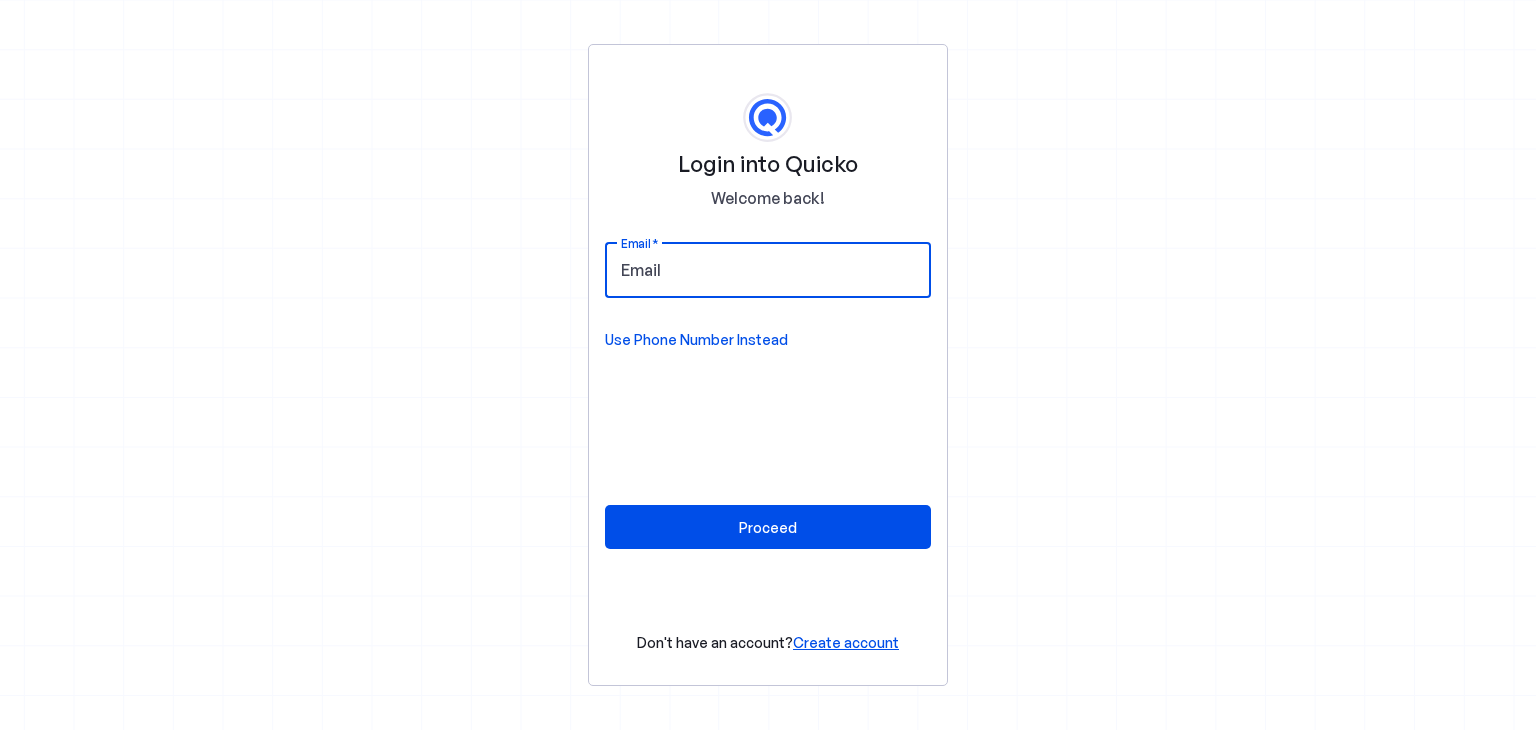 click on "Email" at bounding box center (768, 270) 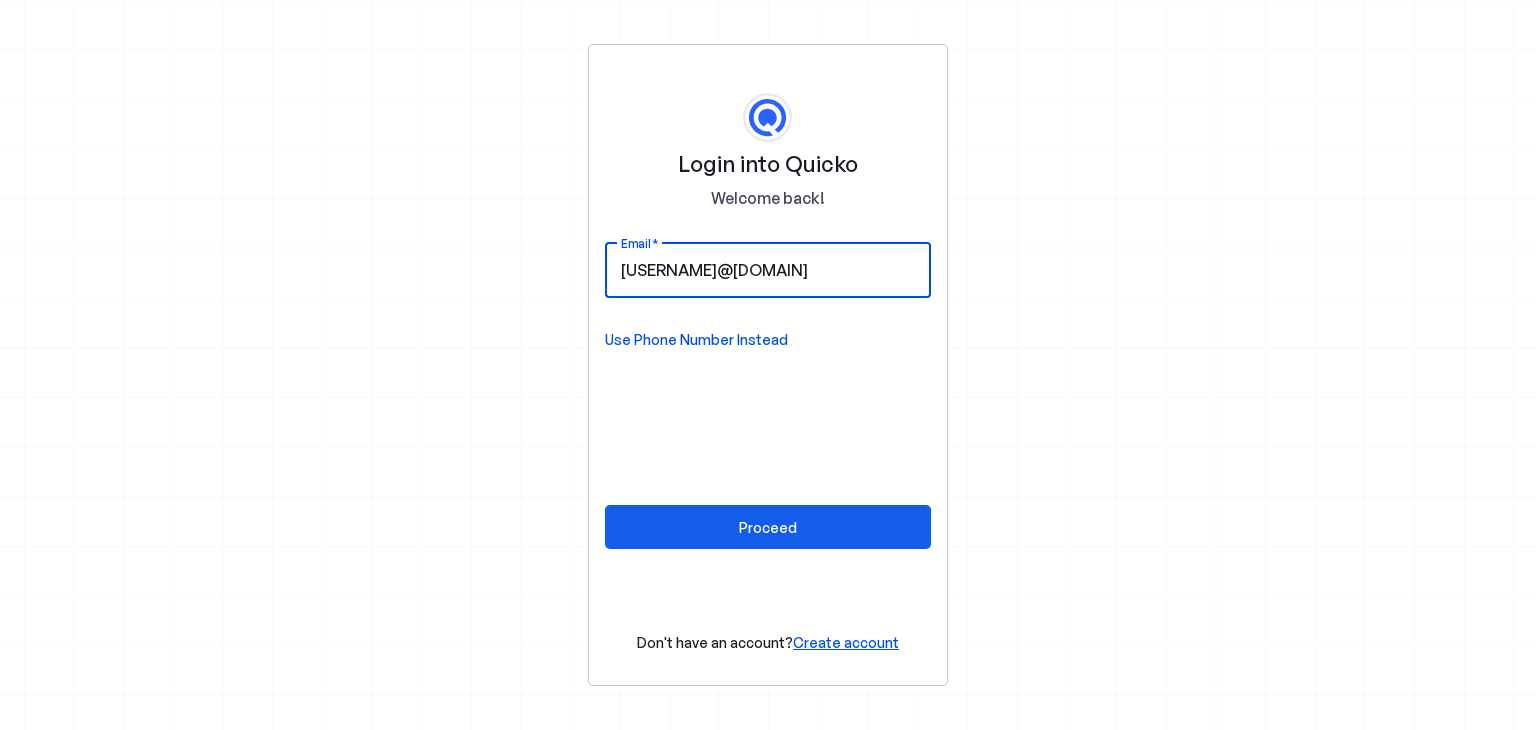 type on "subinwilson189@gmail.com" 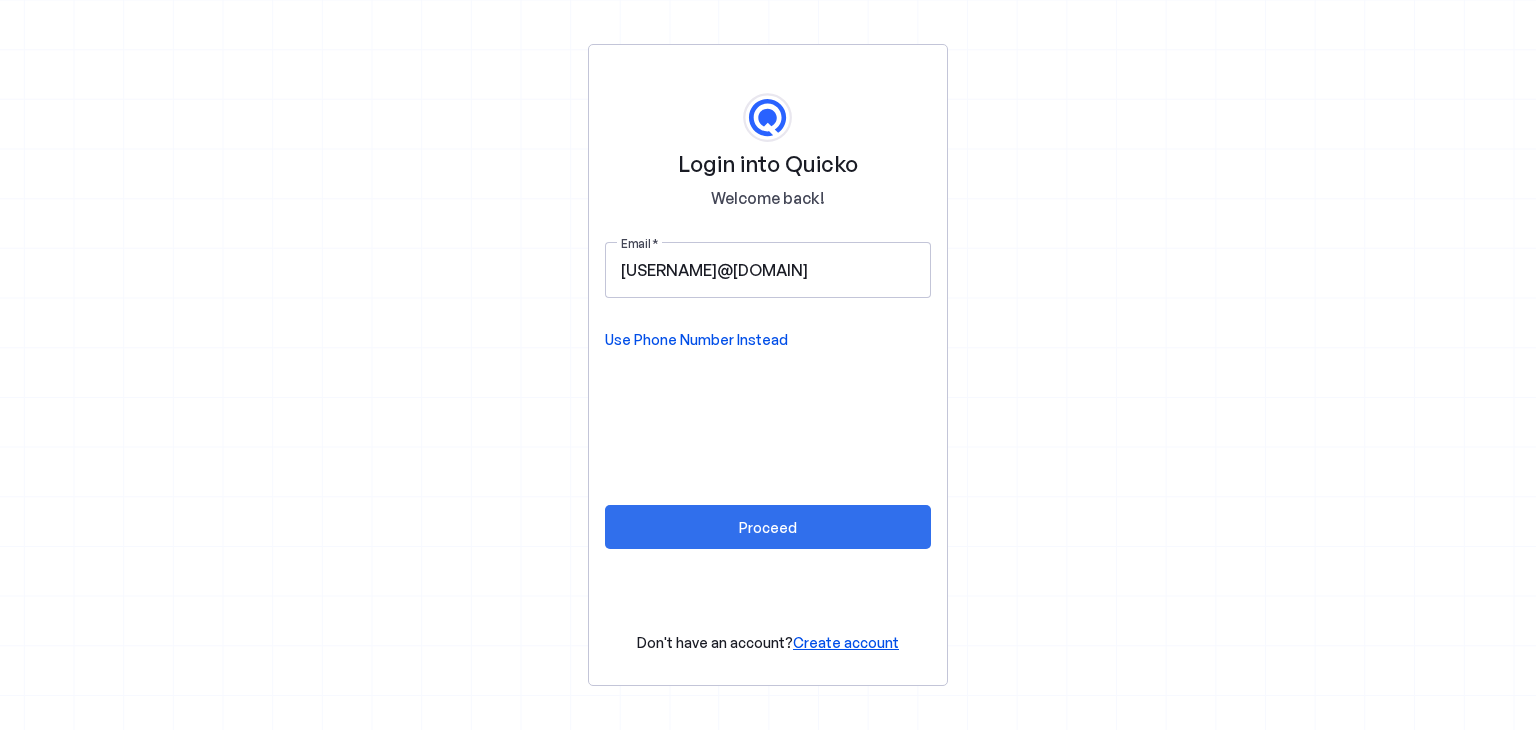 click on "Proceed" at bounding box center (768, 527) 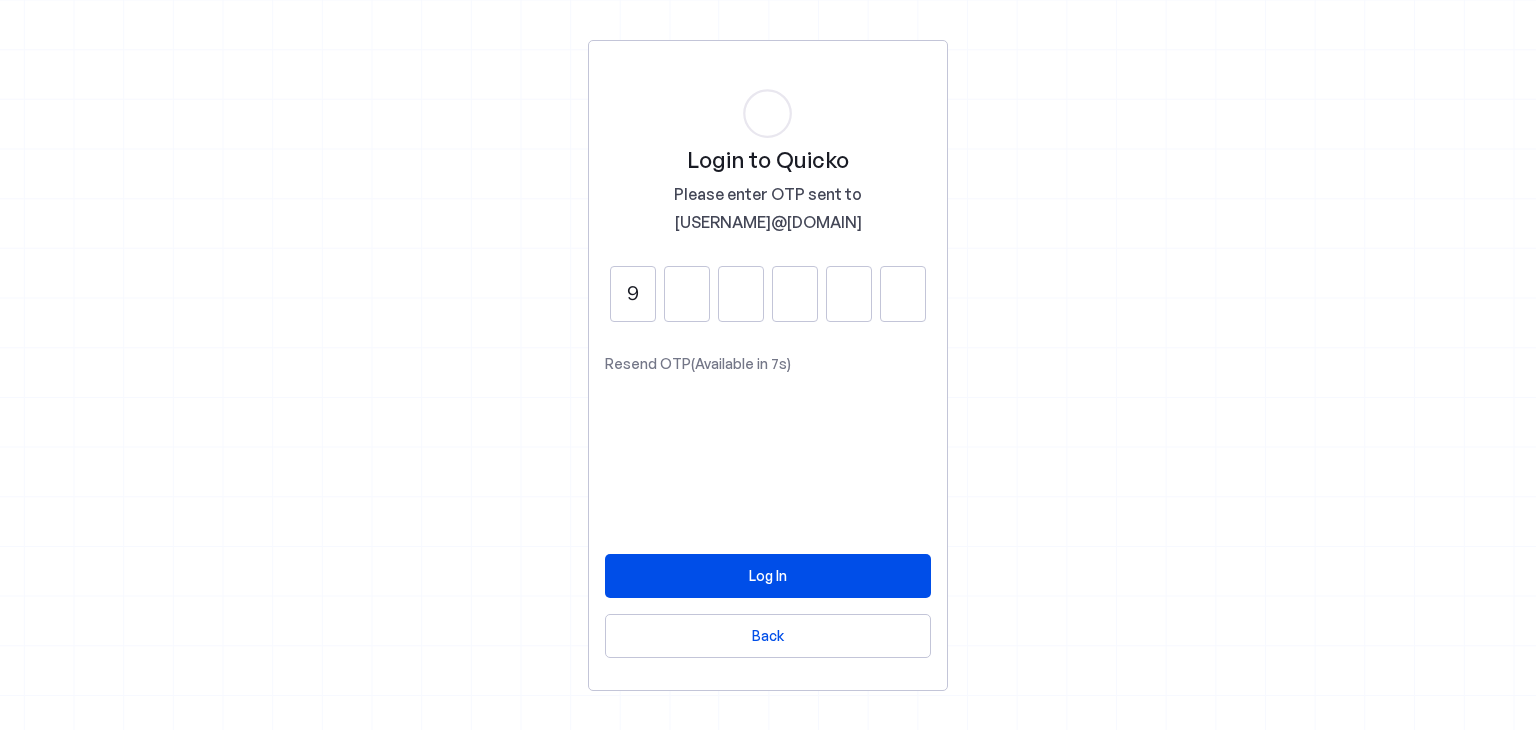 type on "9" 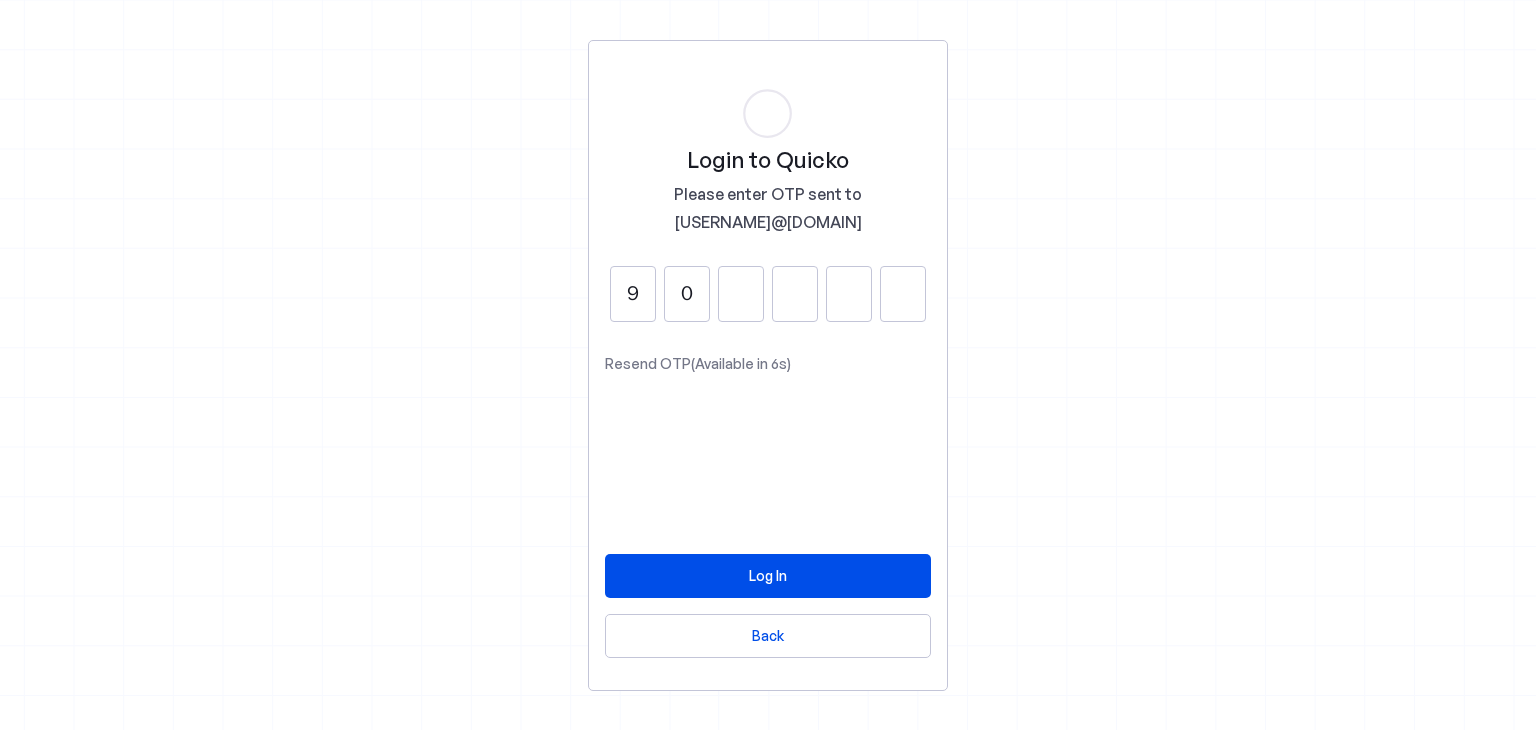 type on "0" 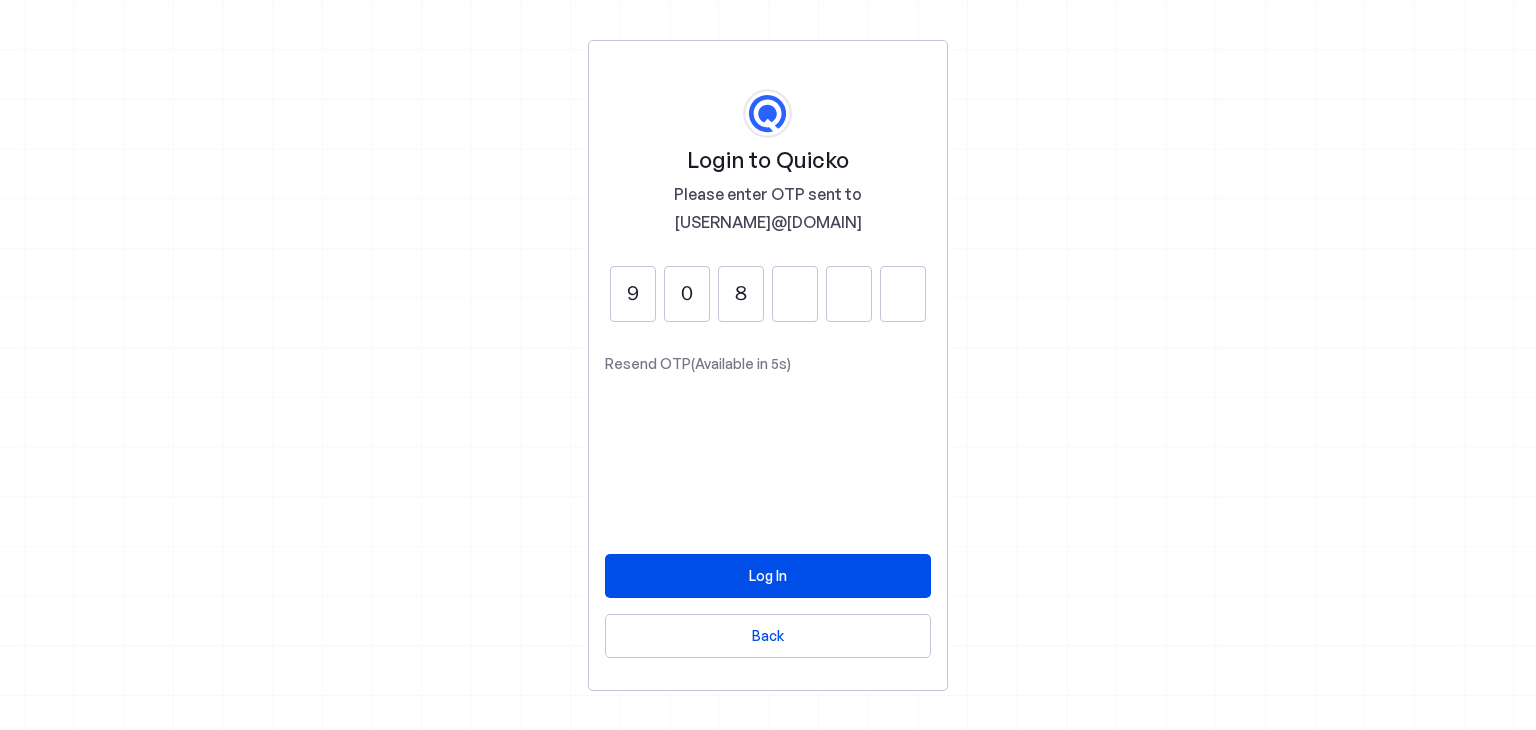 type on "8" 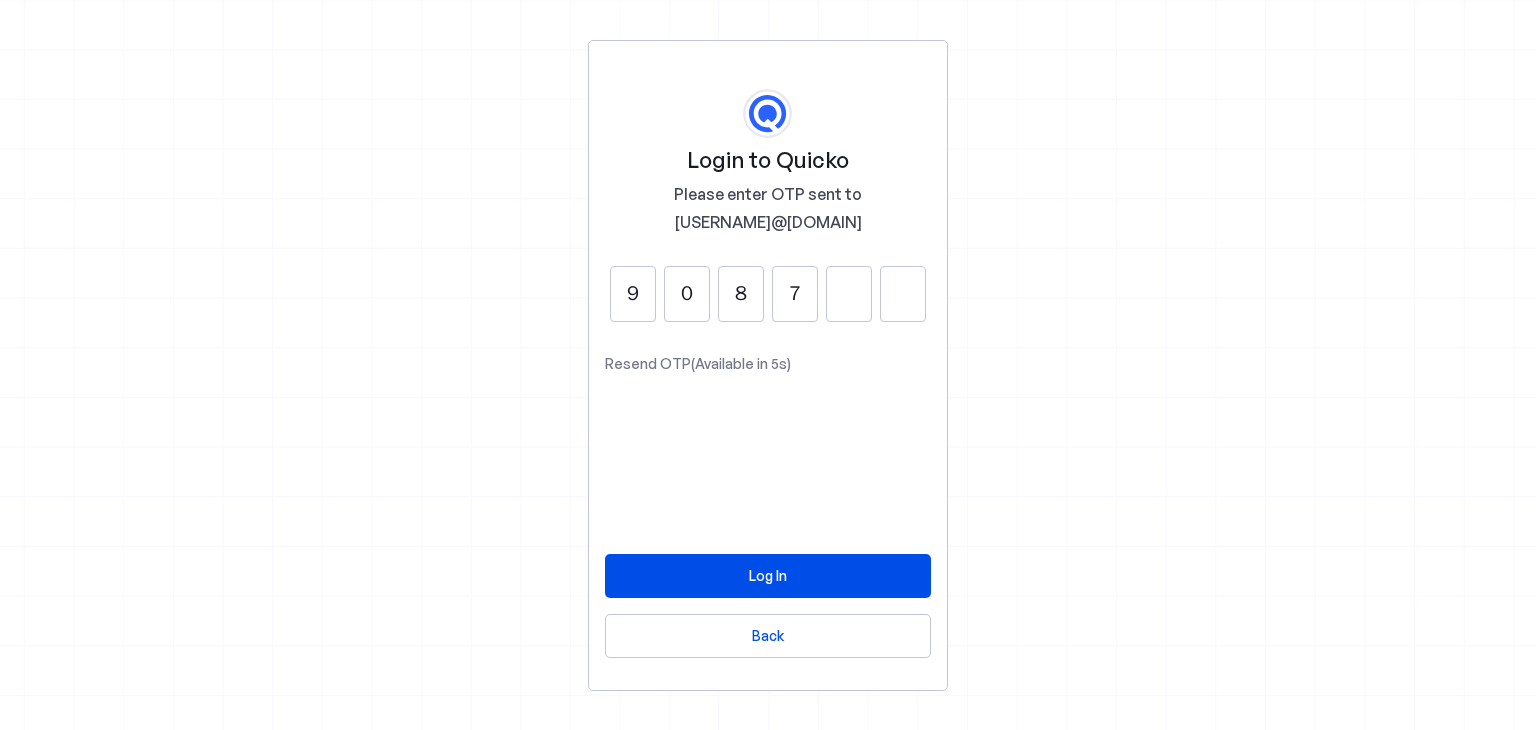 type on "7" 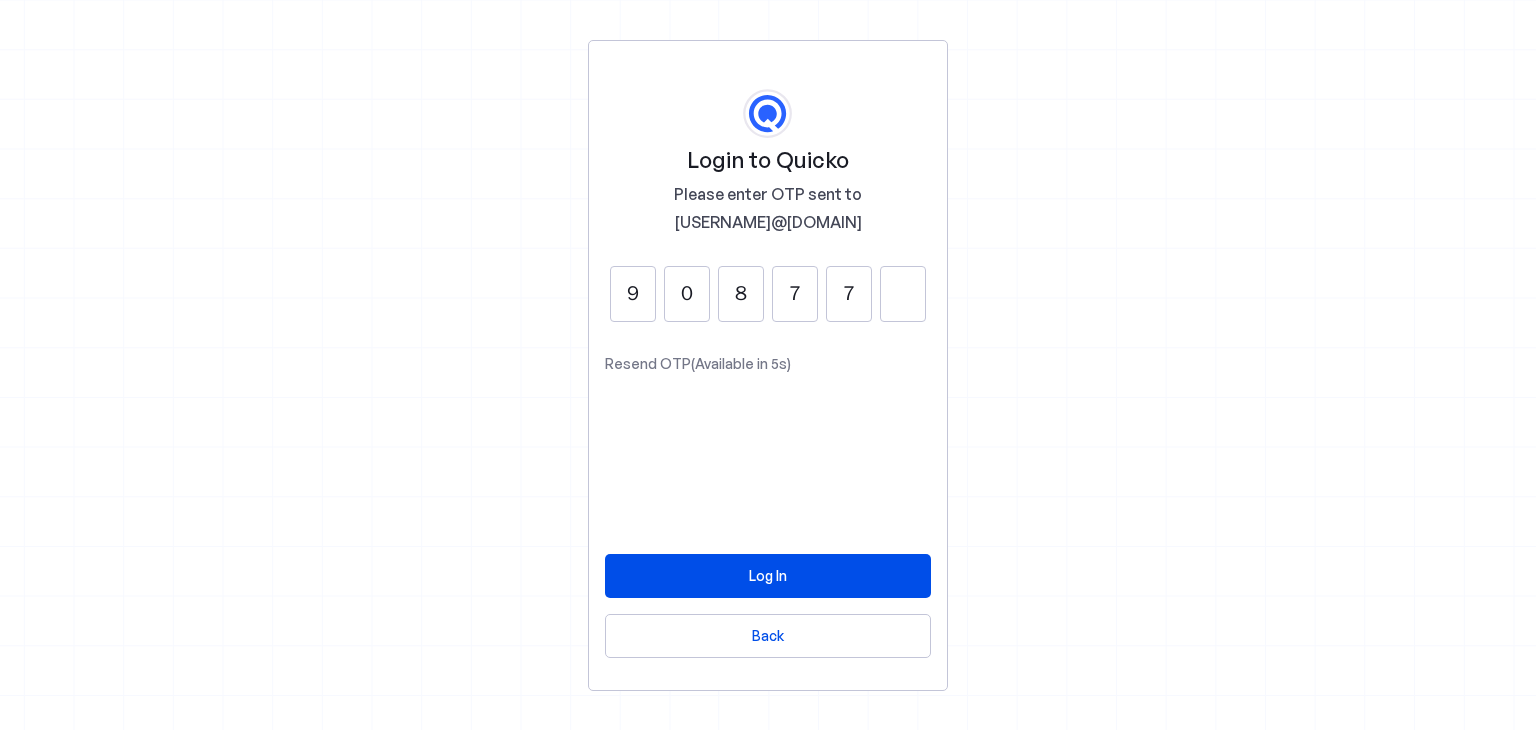 type on "7" 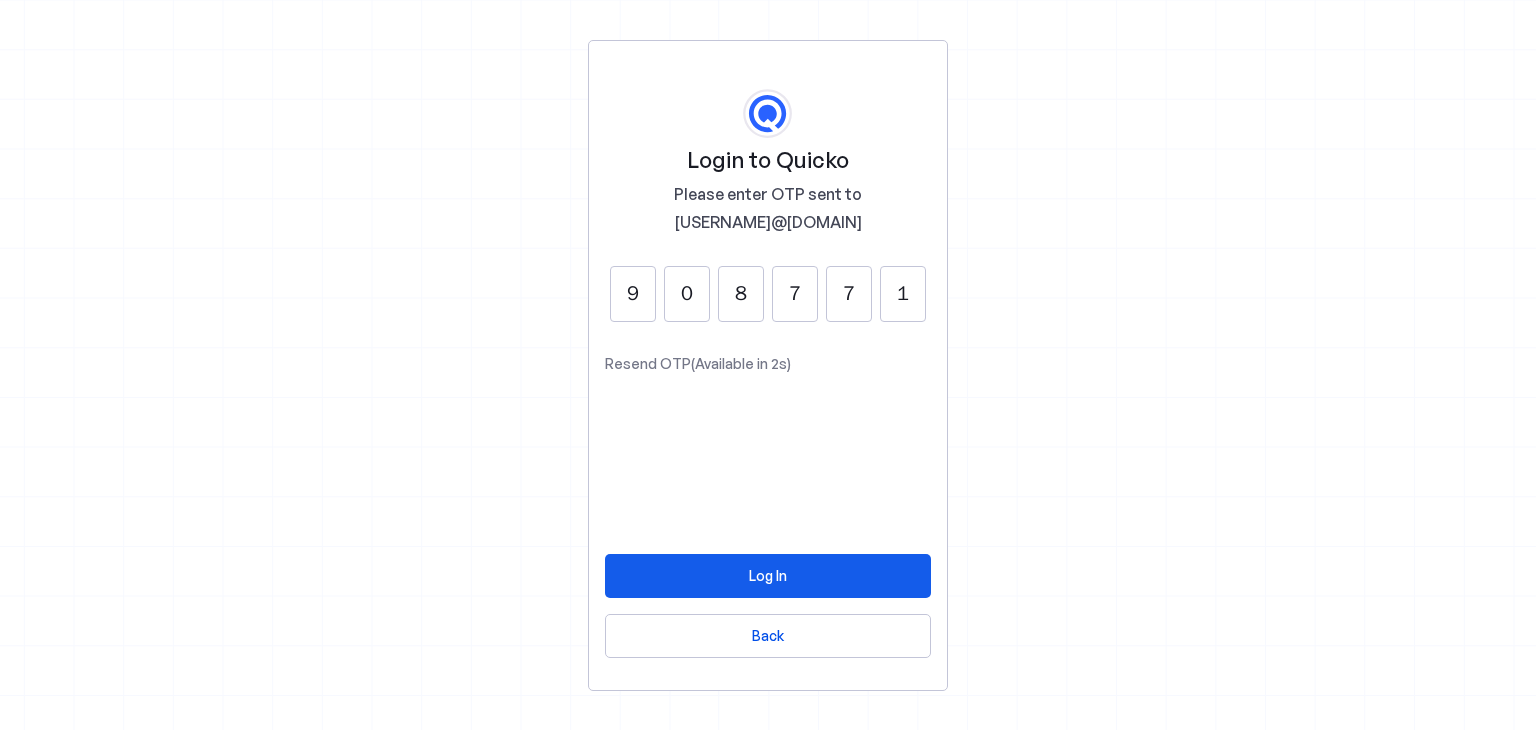 type on "1" 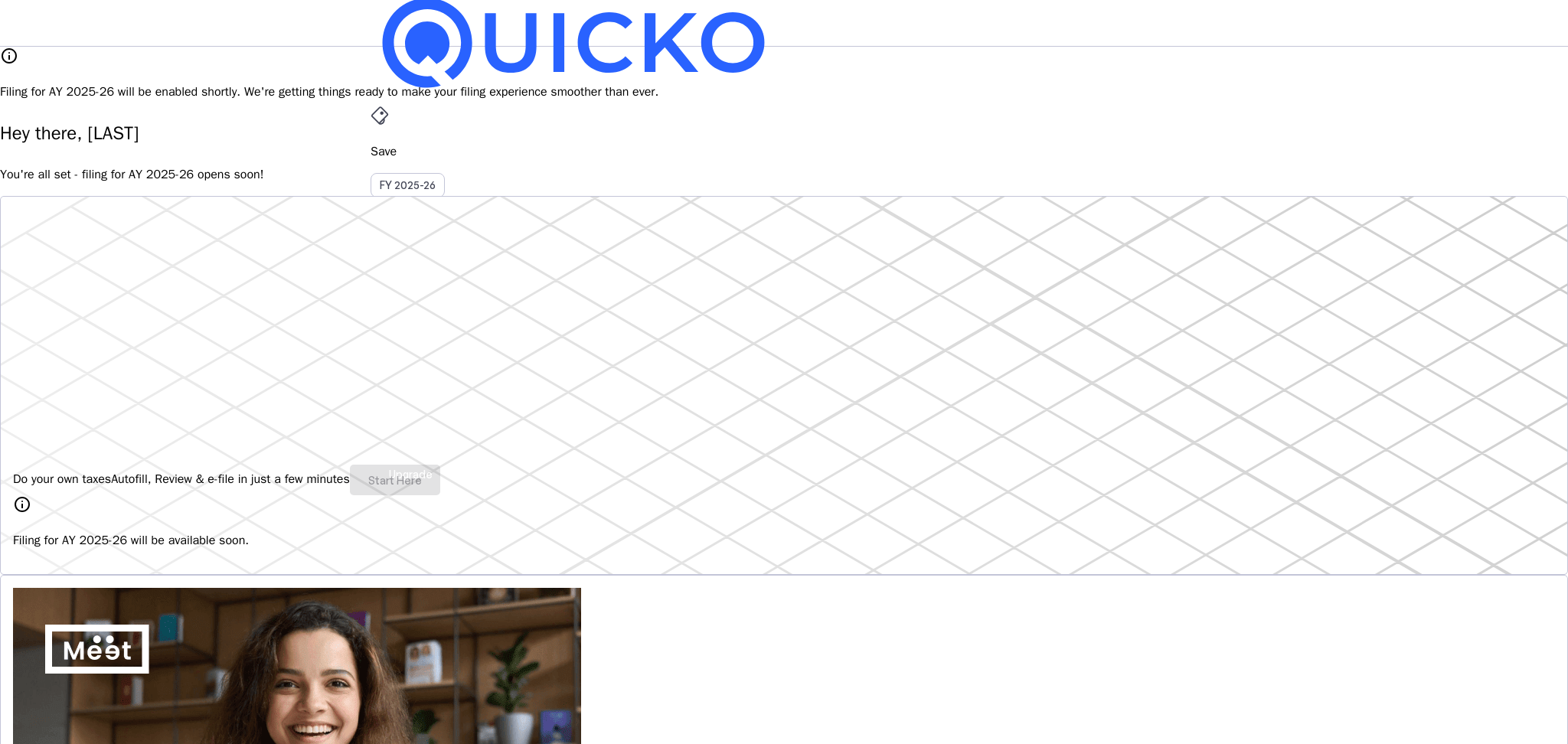 scroll, scrollTop: 0, scrollLeft: 0, axis: both 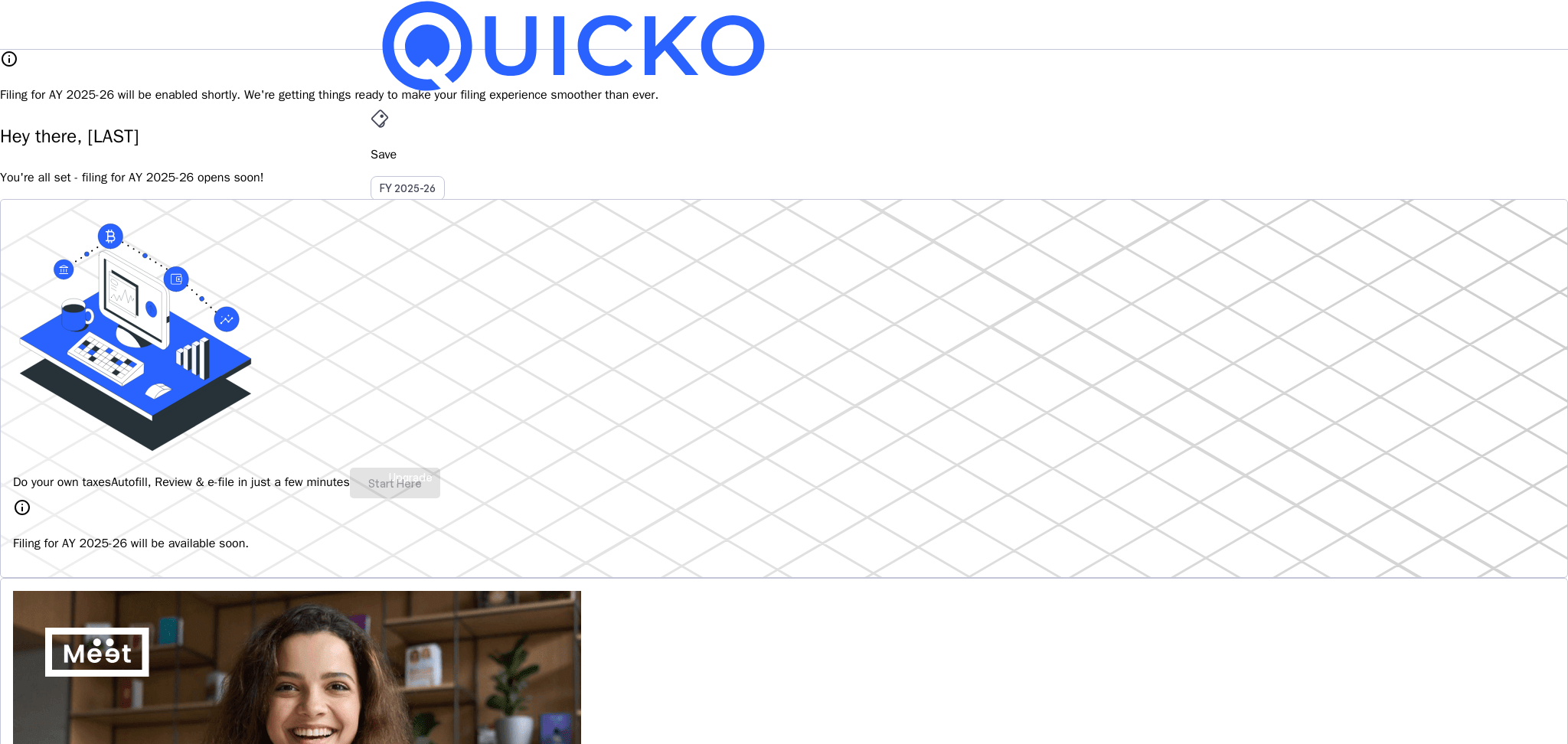 click on "File" at bounding box center (784, 312) 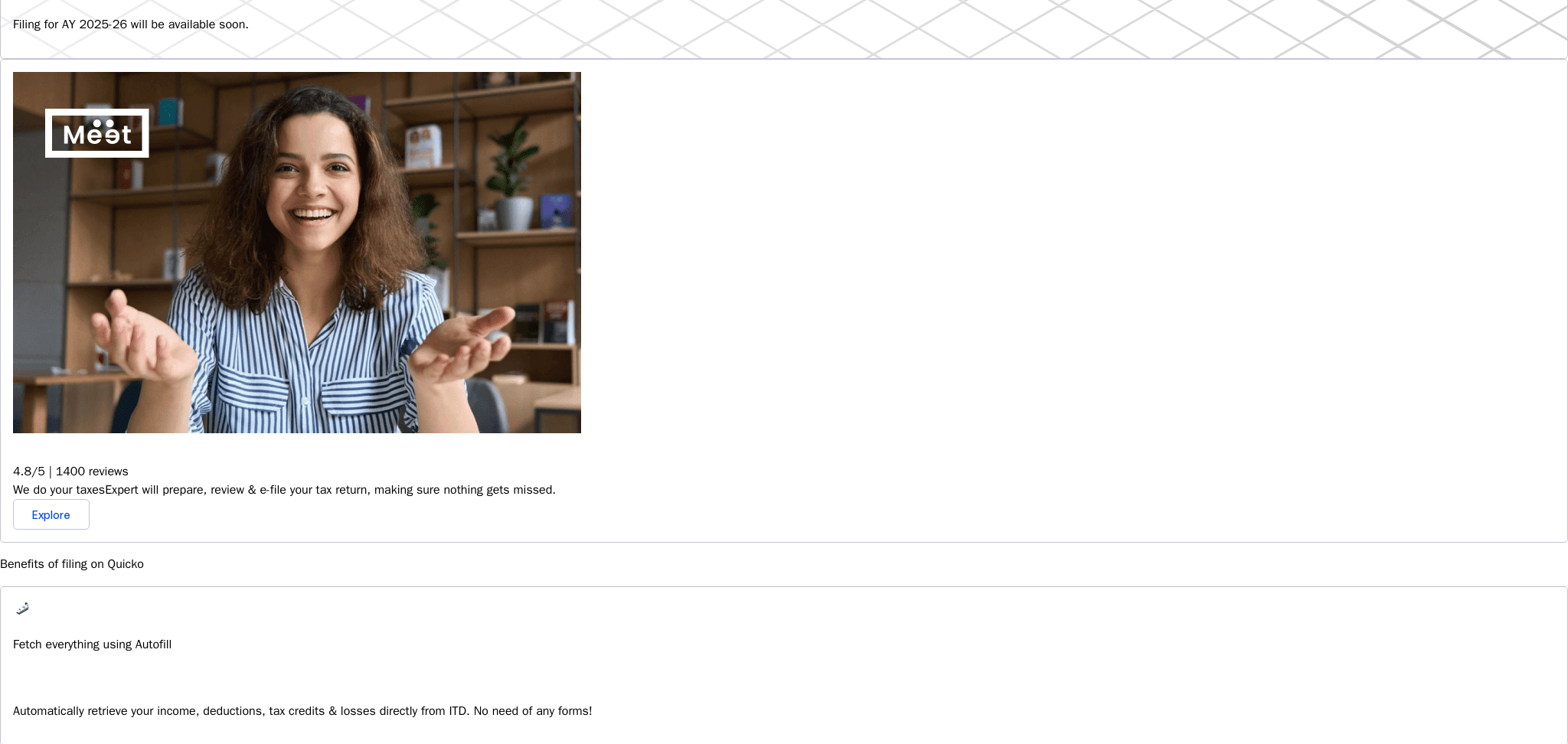 scroll, scrollTop: 510, scrollLeft: 0, axis: vertical 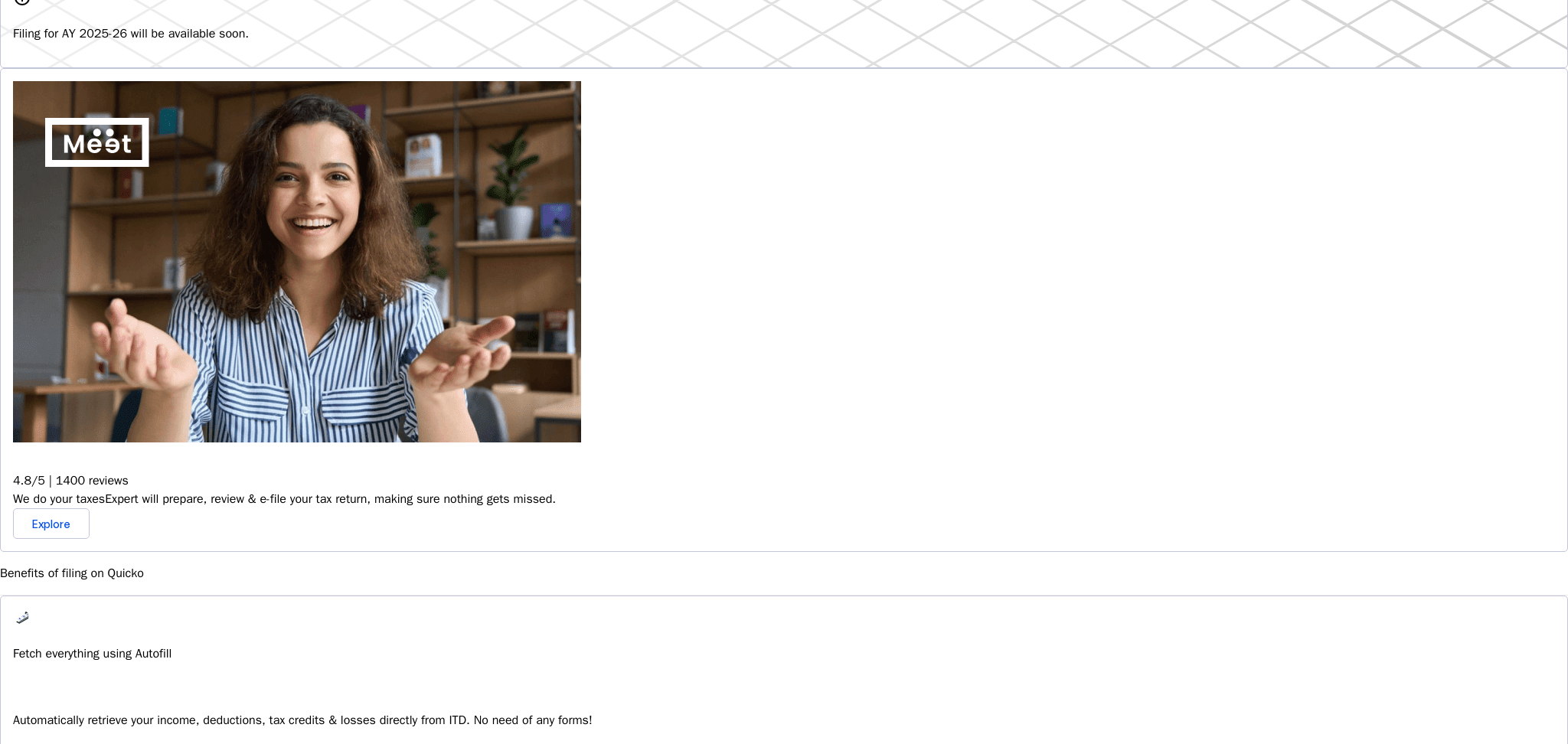 click at bounding box center [21, 618] 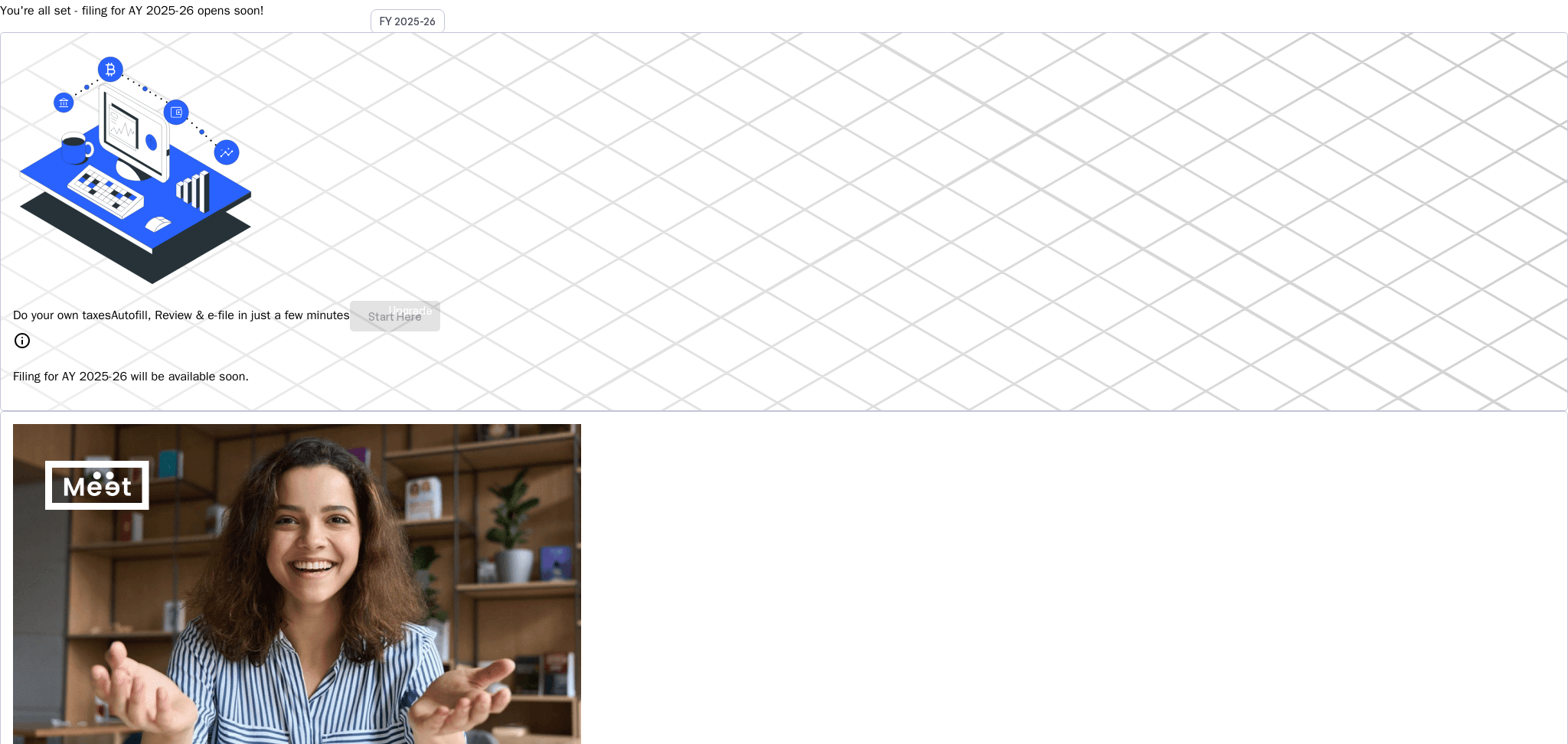 scroll, scrollTop: 0, scrollLeft: 0, axis: both 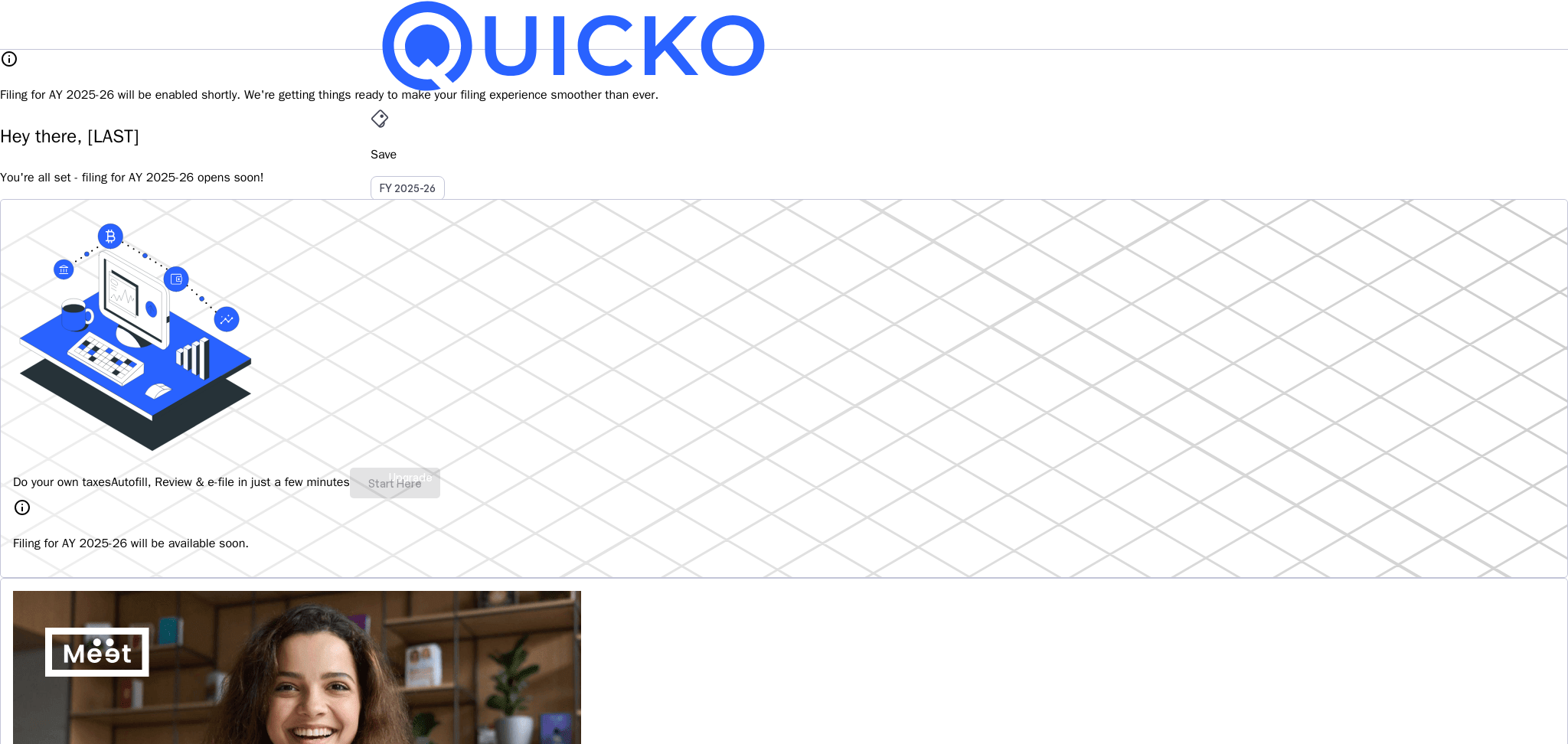 click on "WS" at bounding box center [383, 449] 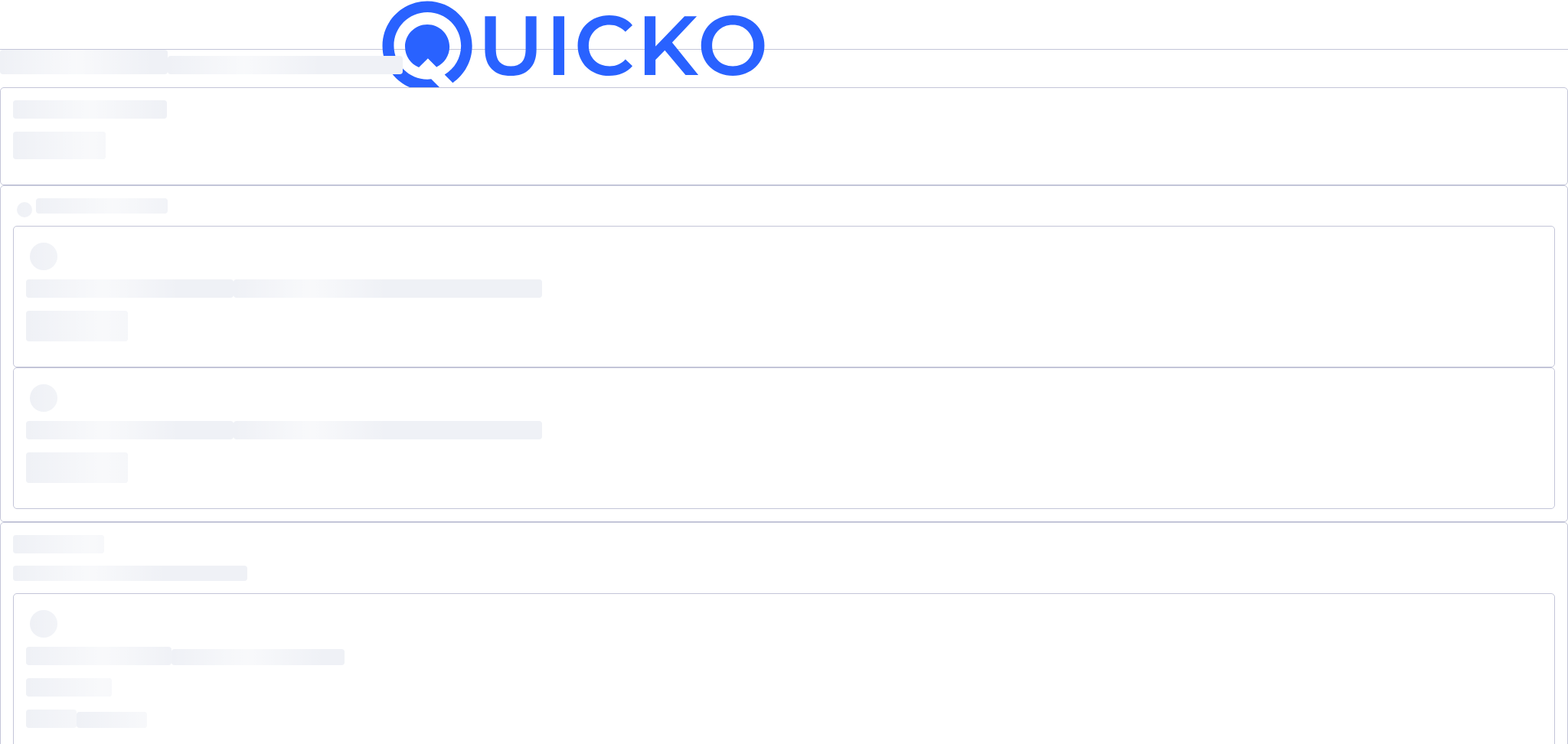 click on "More" at bounding box center (784, 380) 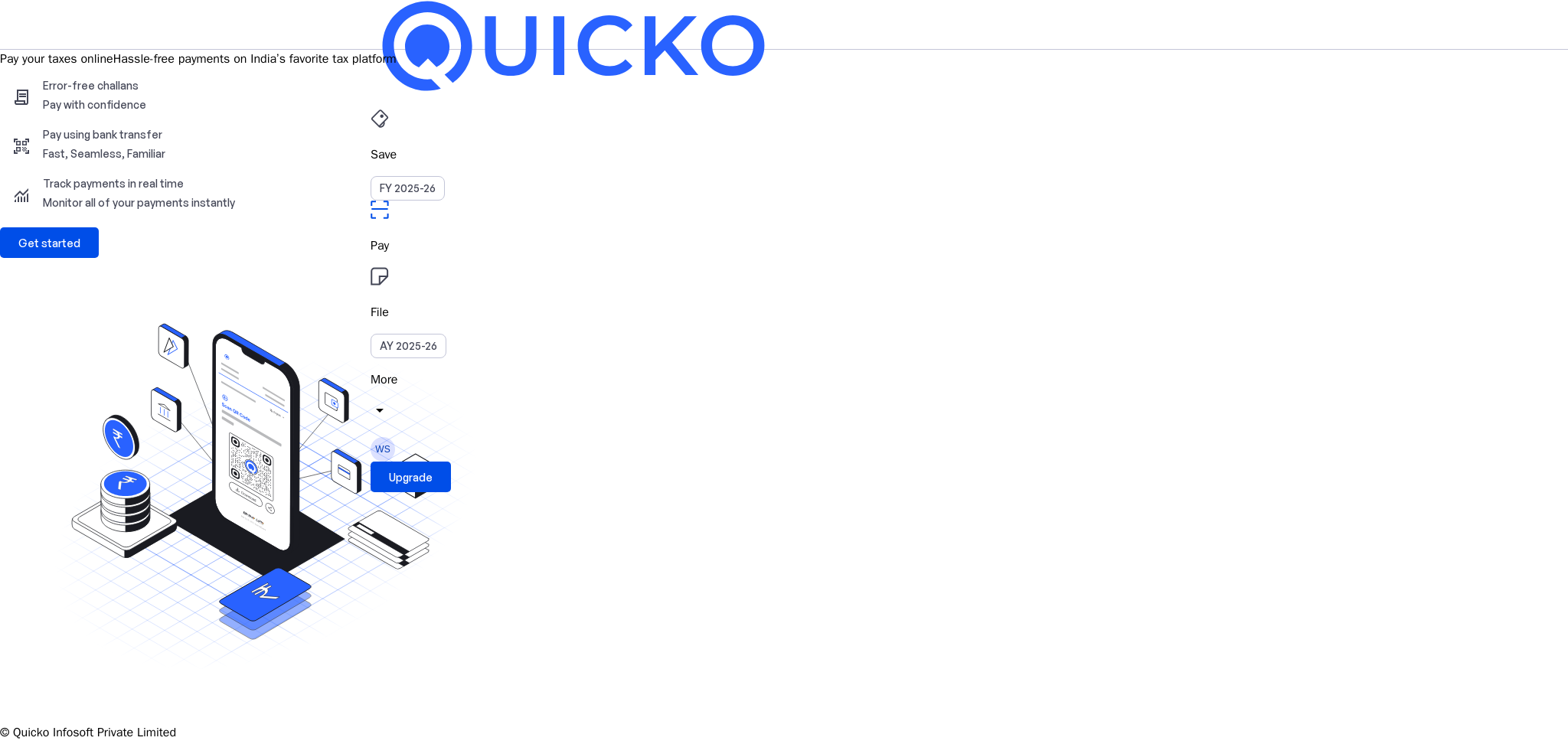 click at bounding box center [784, 851] 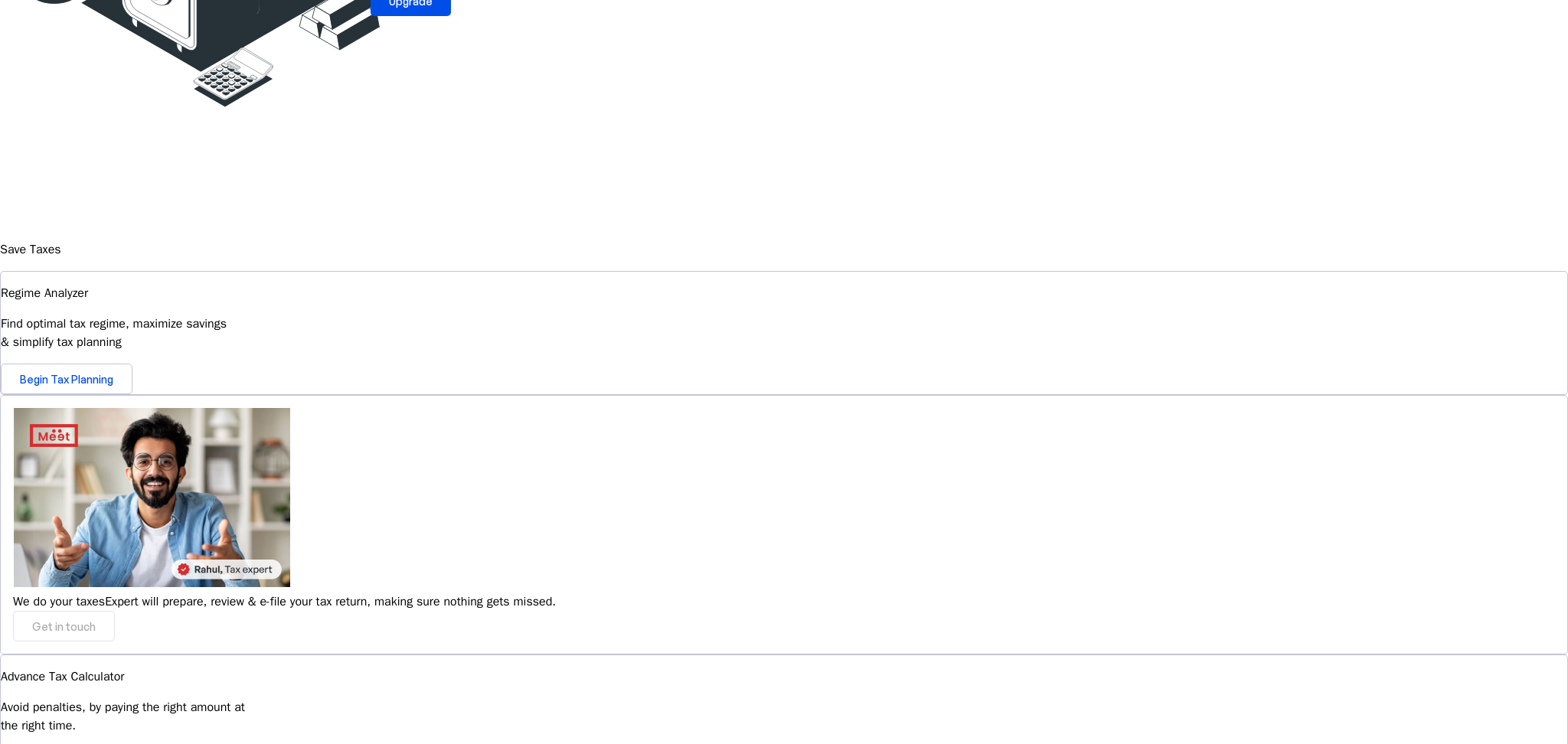 scroll, scrollTop: 0, scrollLeft: 0, axis: both 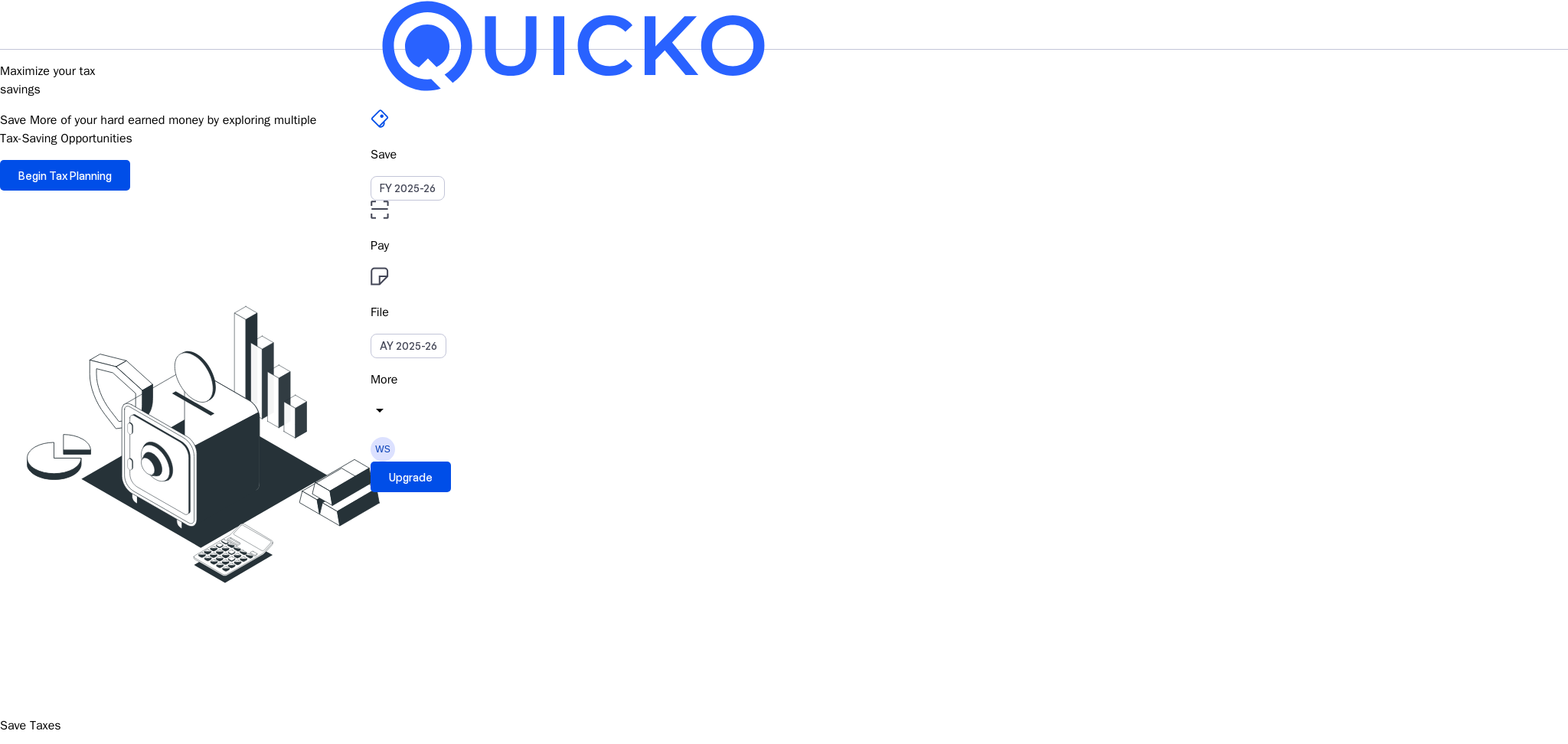 click on "File" at bounding box center [784, 246] 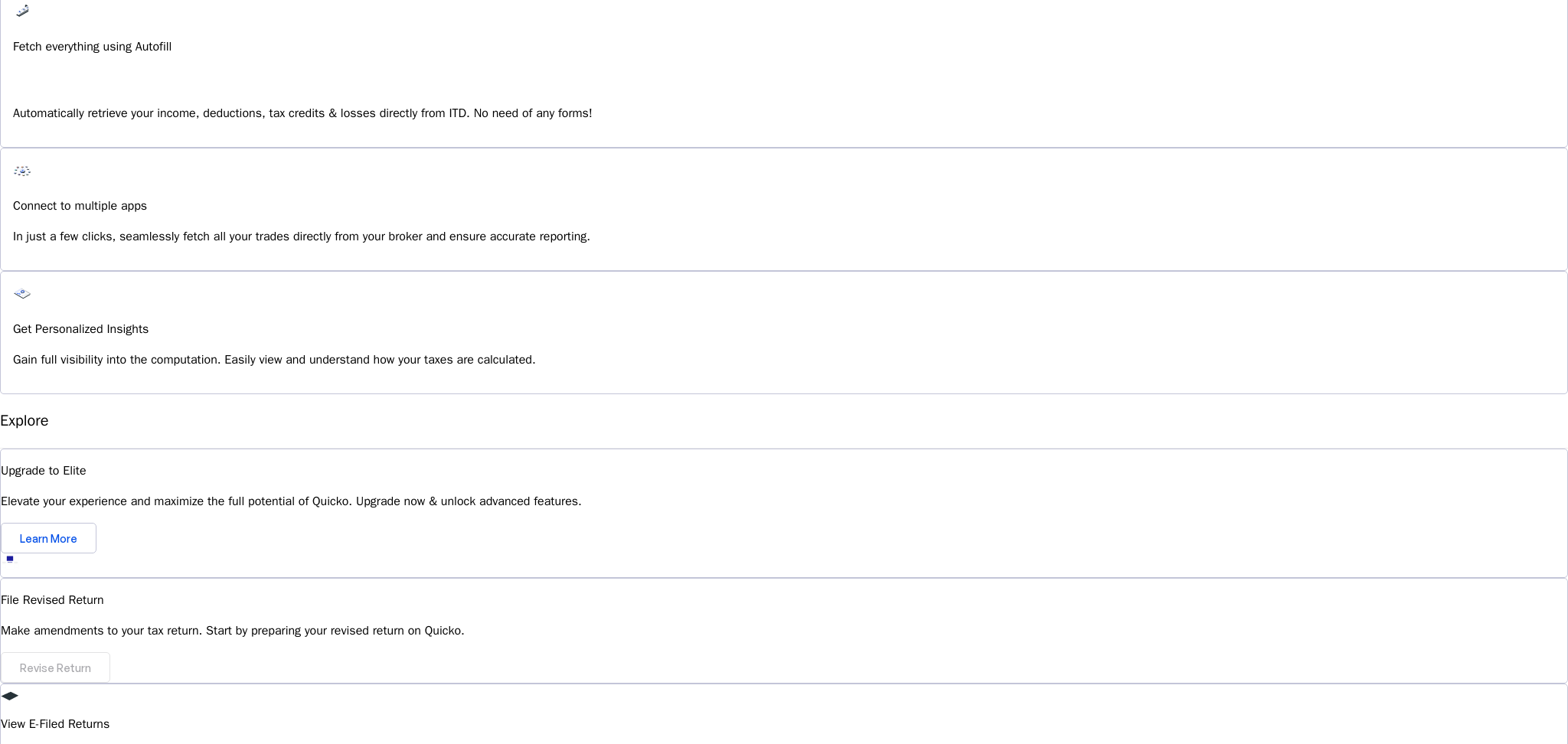 scroll, scrollTop: 1122, scrollLeft: 0, axis: vertical 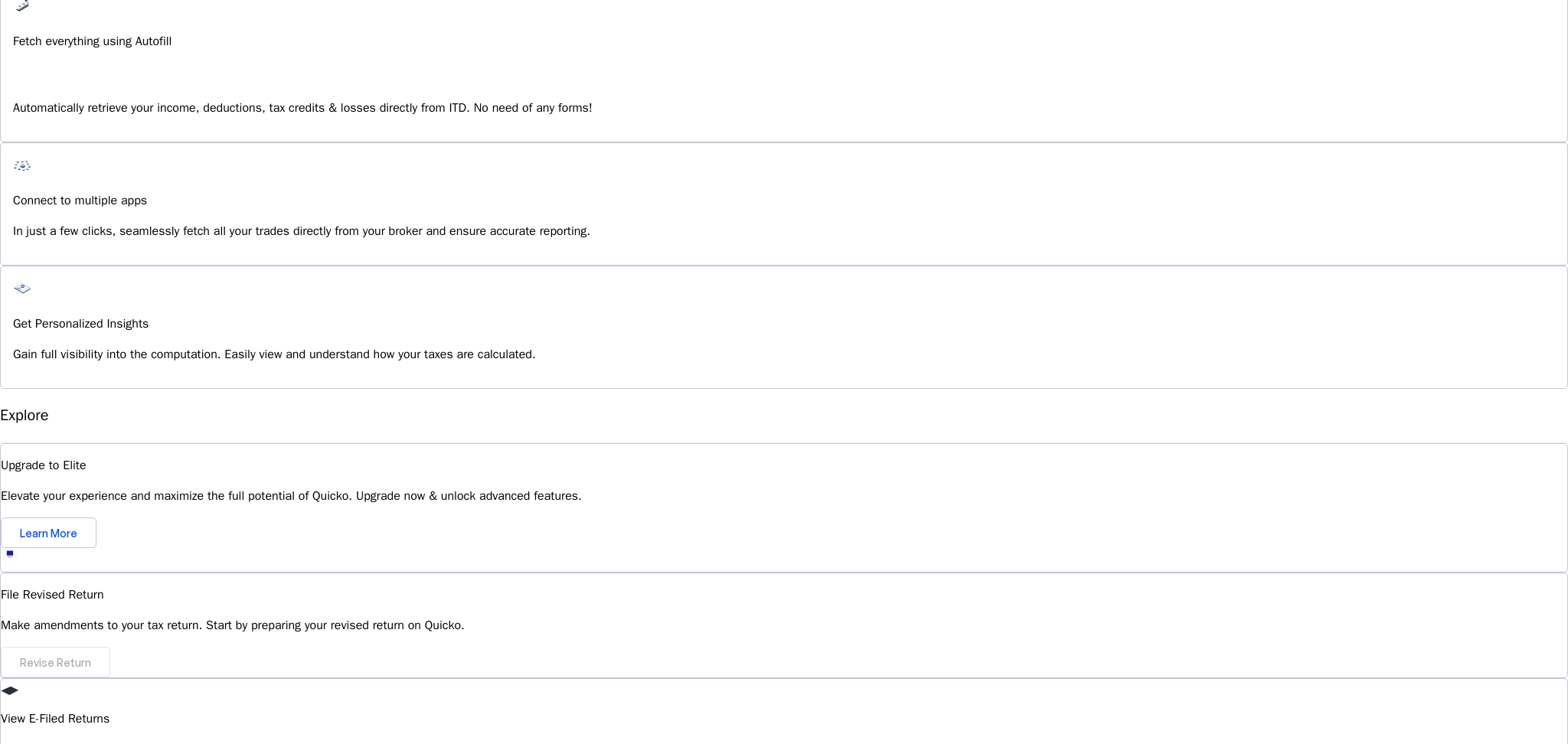 click on "File your ITR for previous years seamlessly. Stay compliant by easily addressing any pending filings." at bounding box center [784, 873] 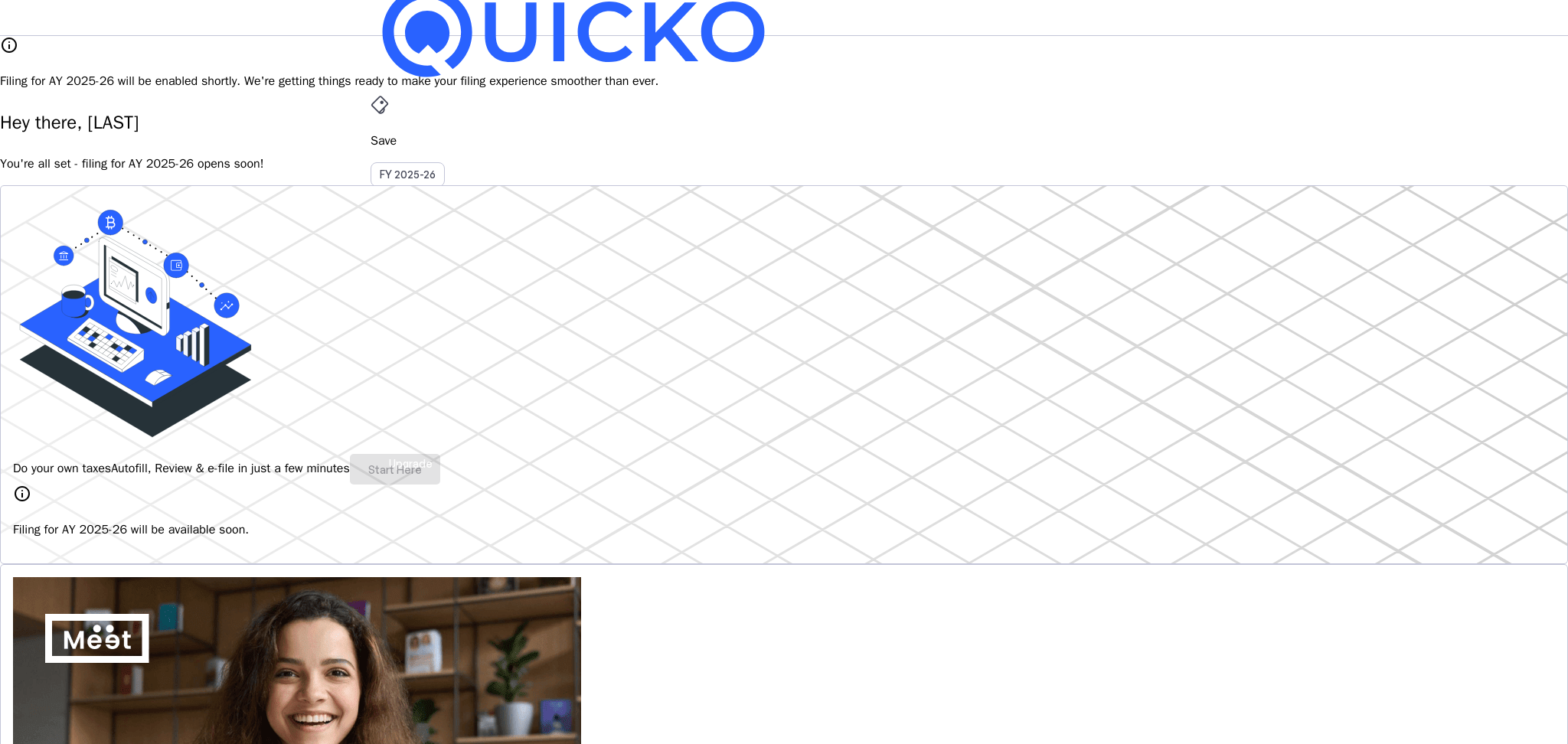 scroll, scrollTop: 0, scrollLeft: 0, axis: both 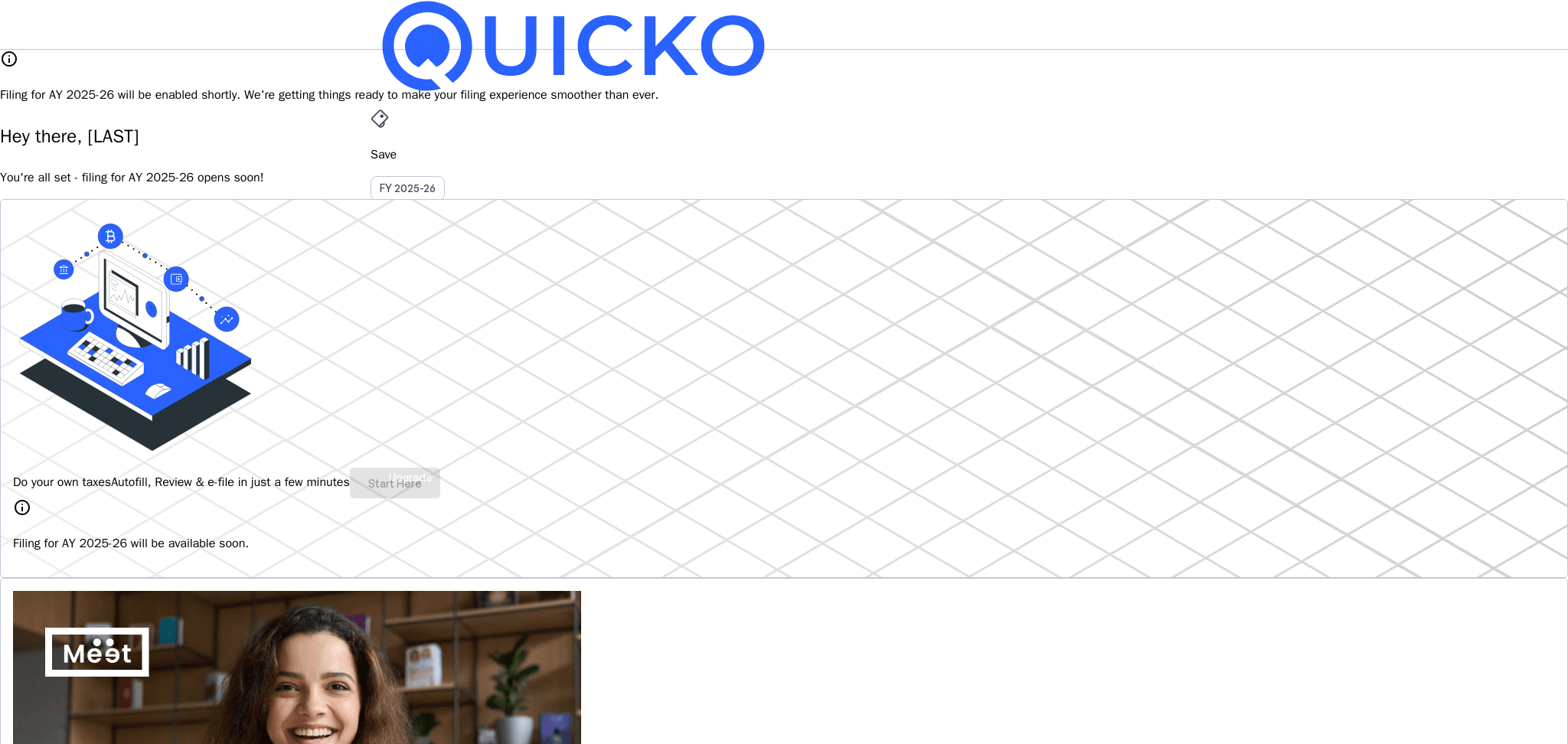 click on "WS" at bounding box center (383, 449) 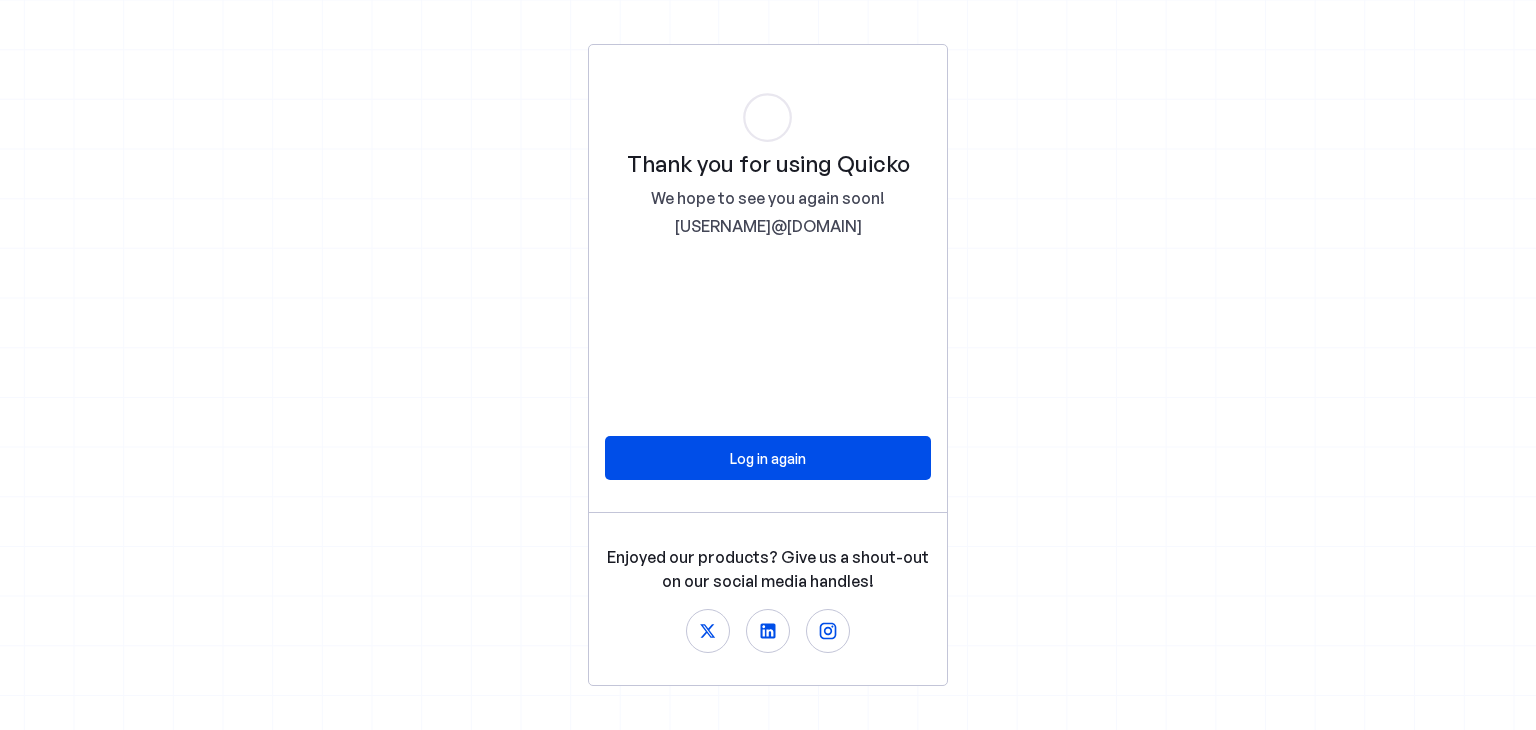 scroll, scrollTop: 0, scrollLeft: 0, axis: both 